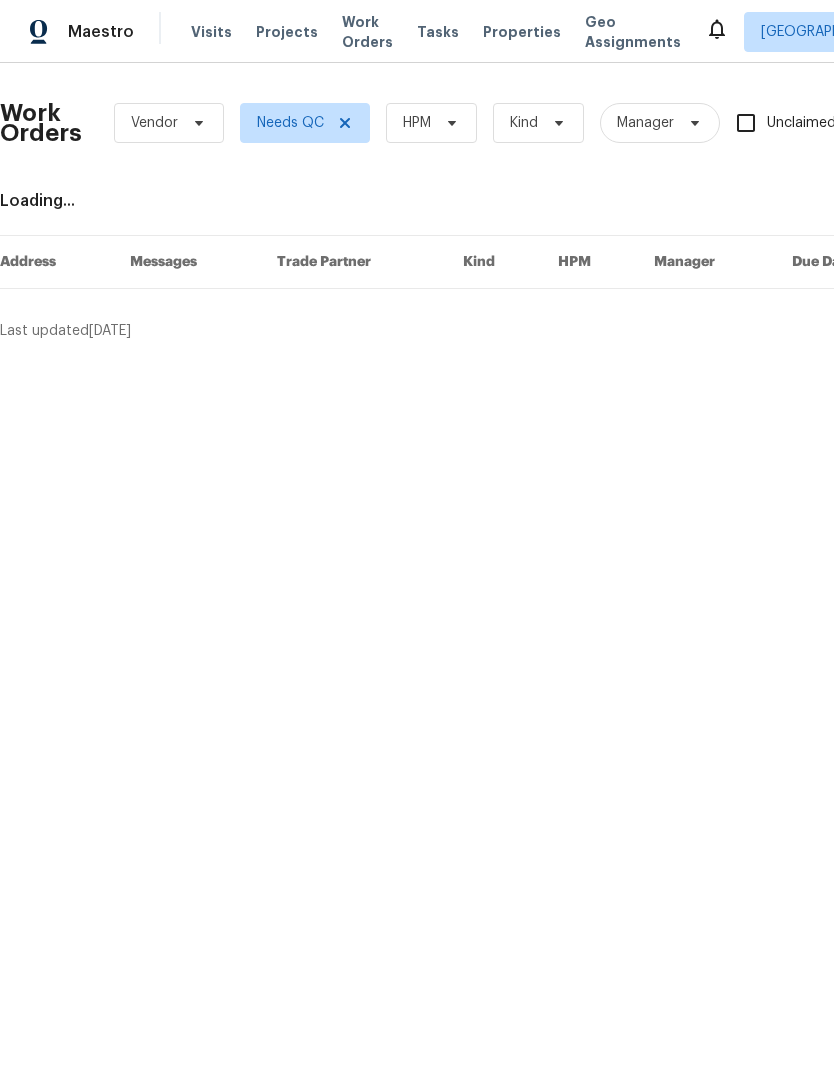 scroll, scrollTop: 0, scrollLeft: 0, axis: both 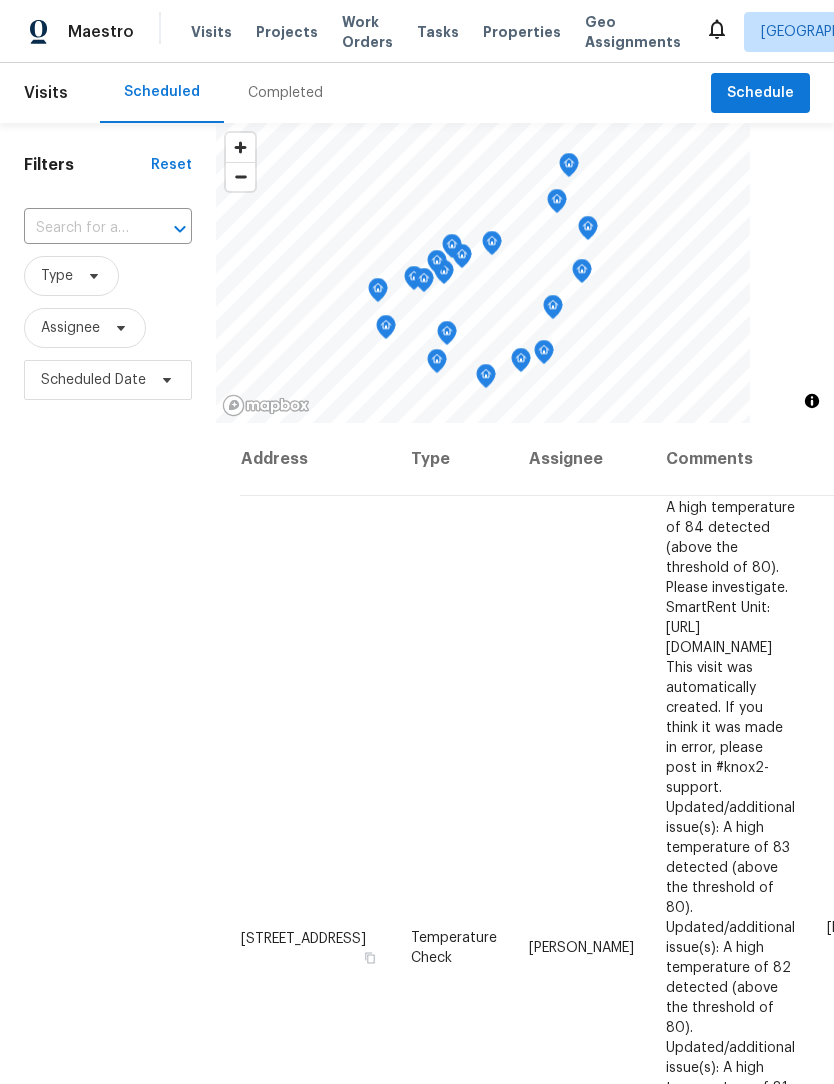 click on "Work Orders" at bounding box center [367, 32] 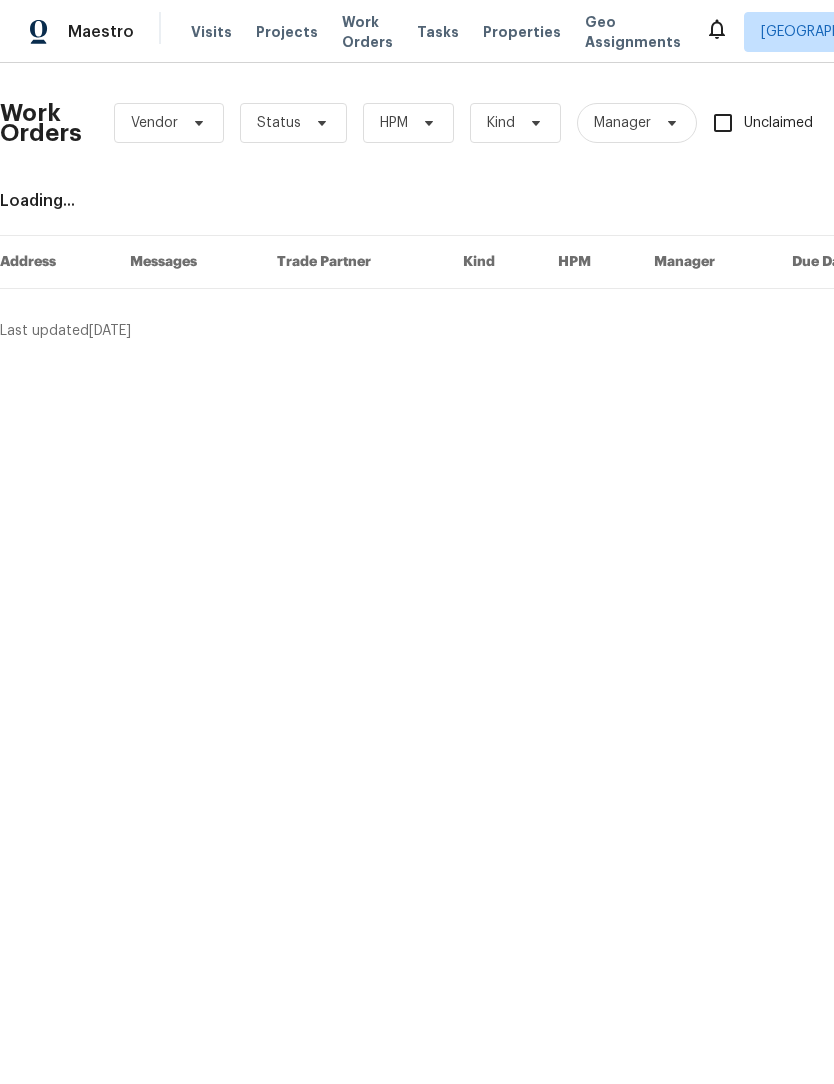 click on "Visits" at bounding box center (211, 32) 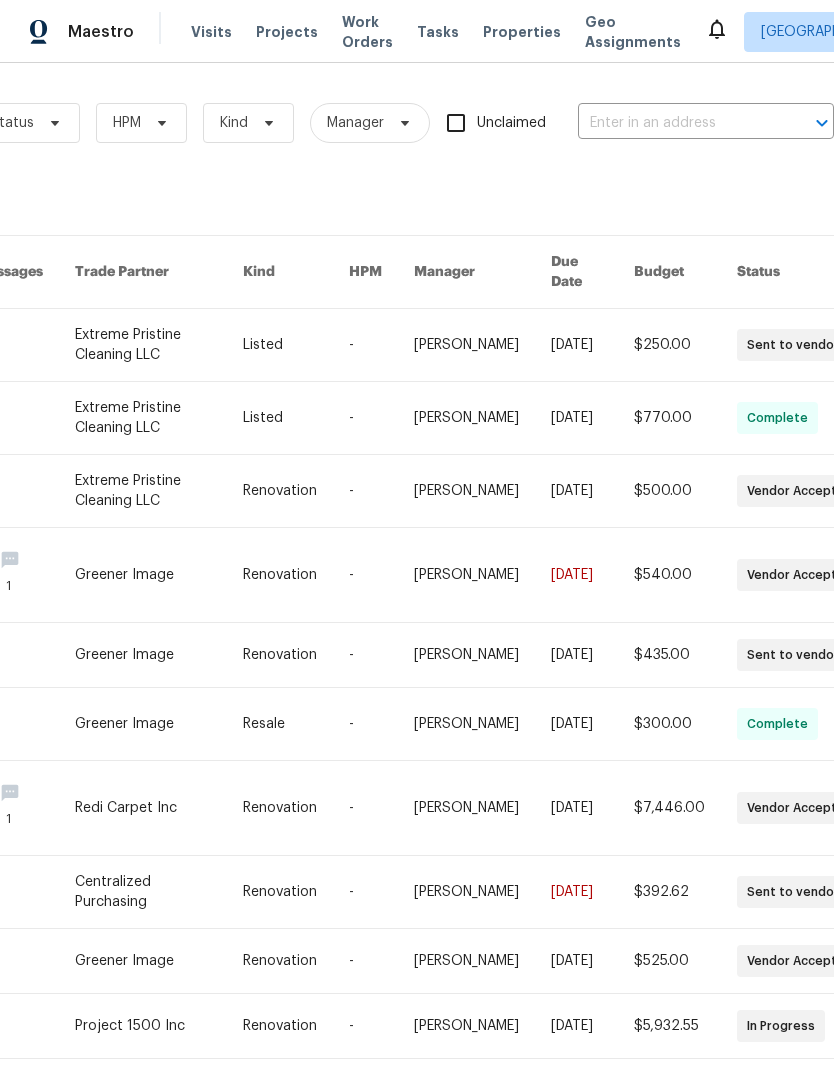scroll, scrollTop: 0, scrollLeft: 275, axis: horizontal 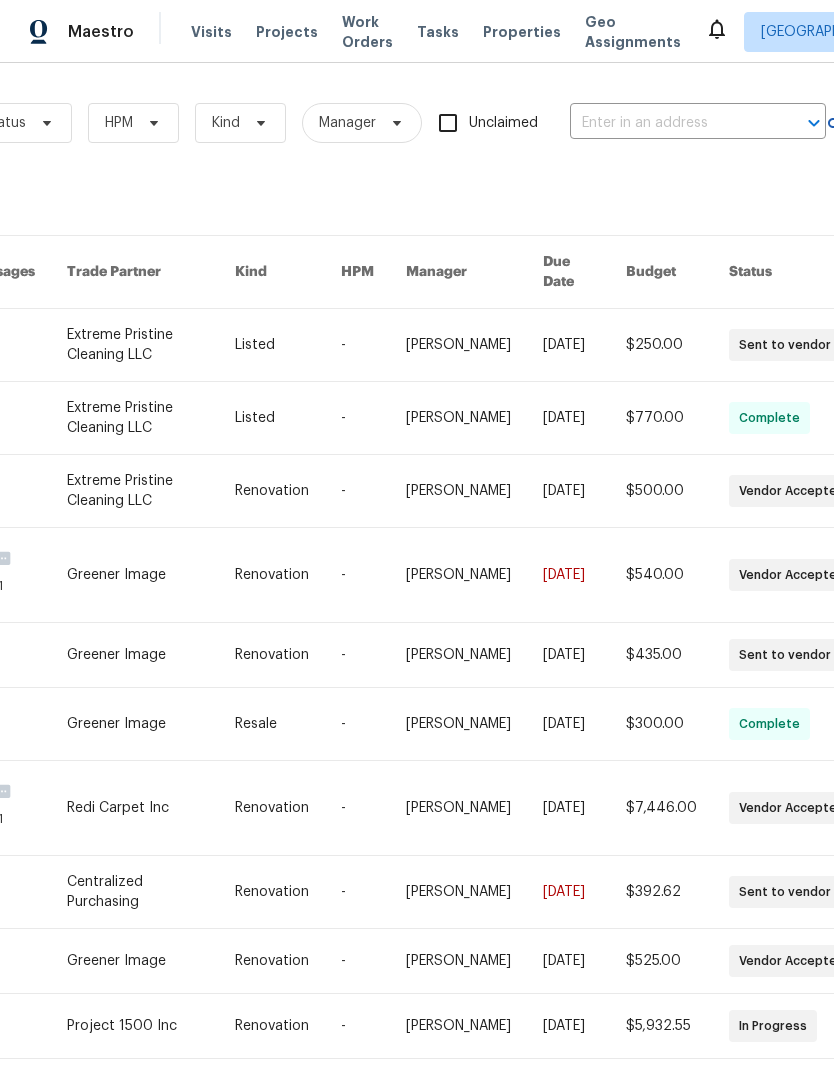 click at bounding box center (670, 123) 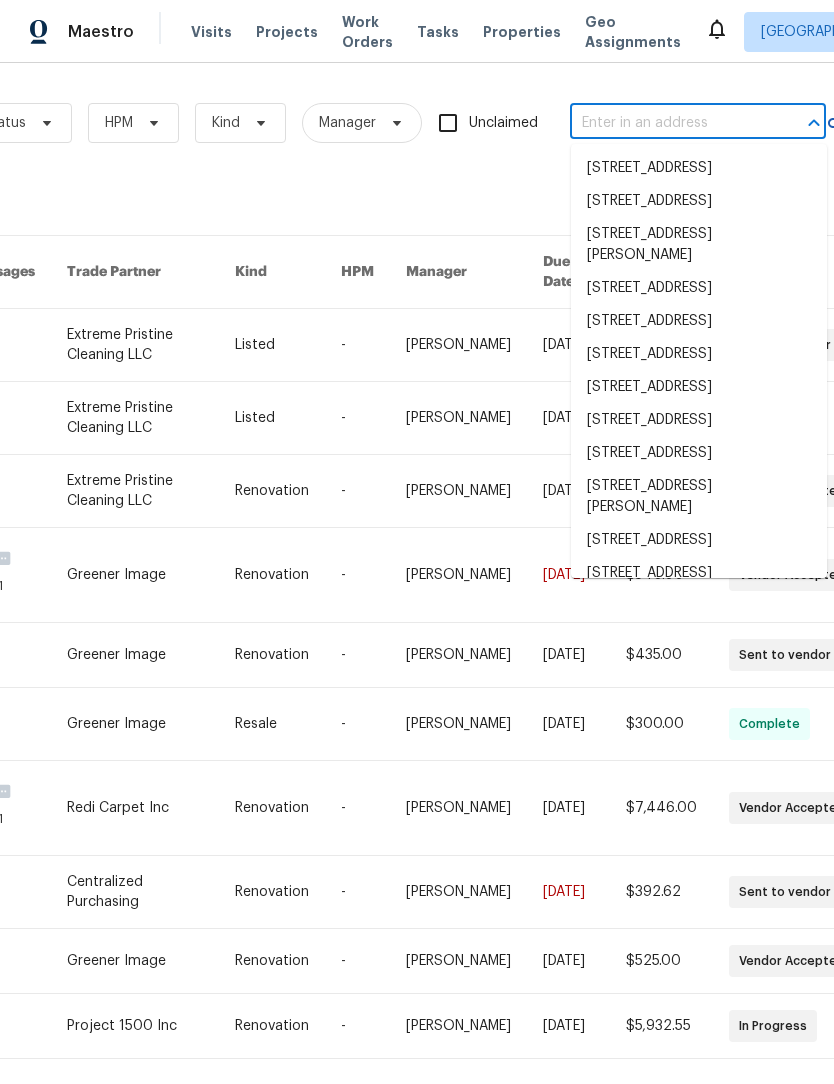 type on "a" 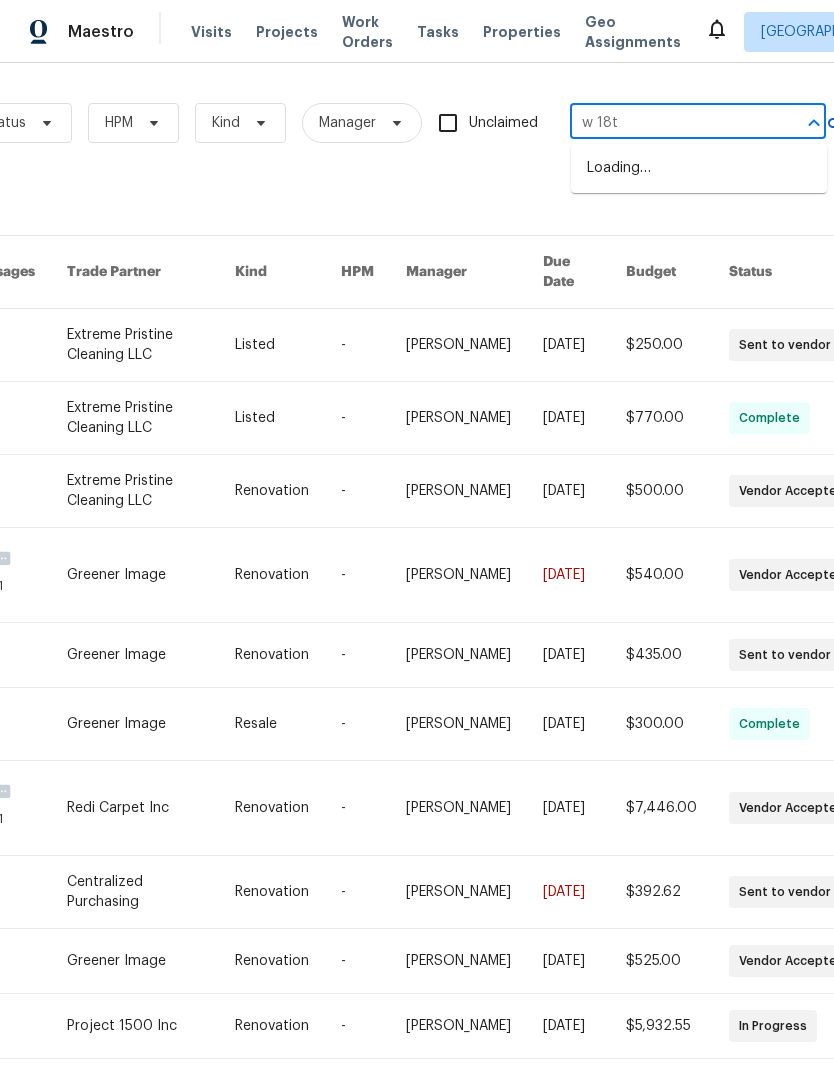 type on "w 18th" 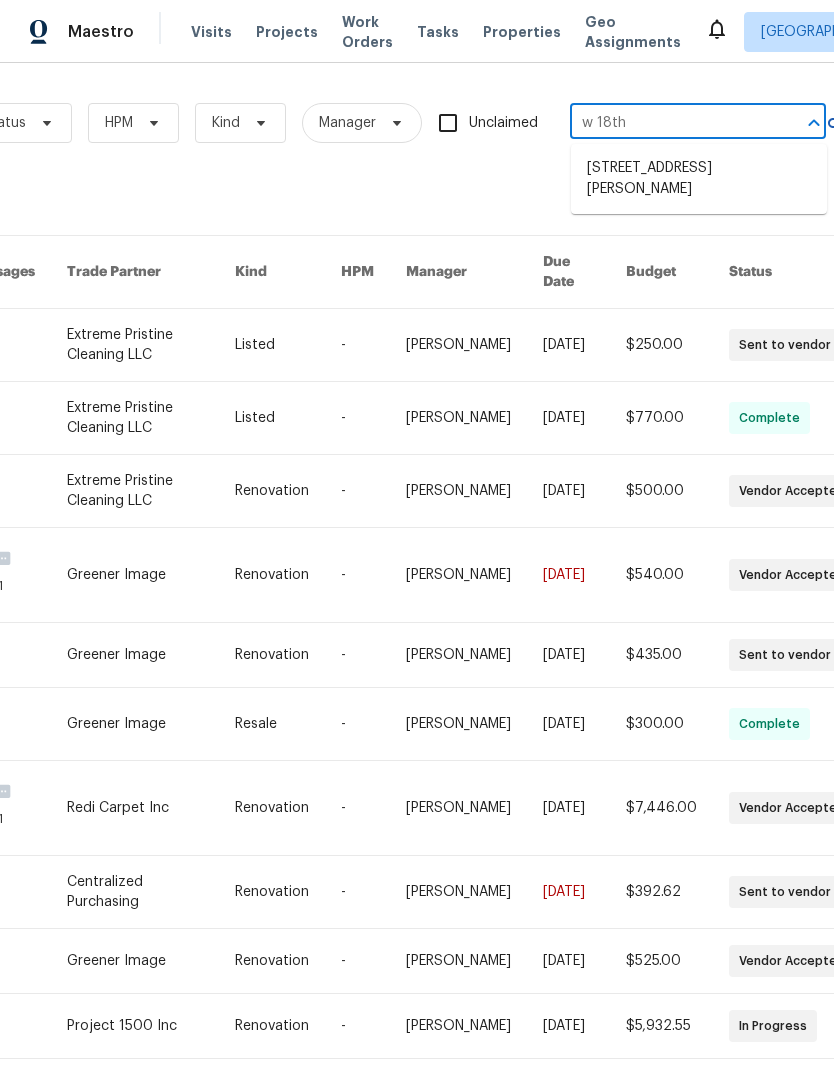 click on "3218 W 18th St, Anderson, IN 46011" at bounding box center (699, 179) 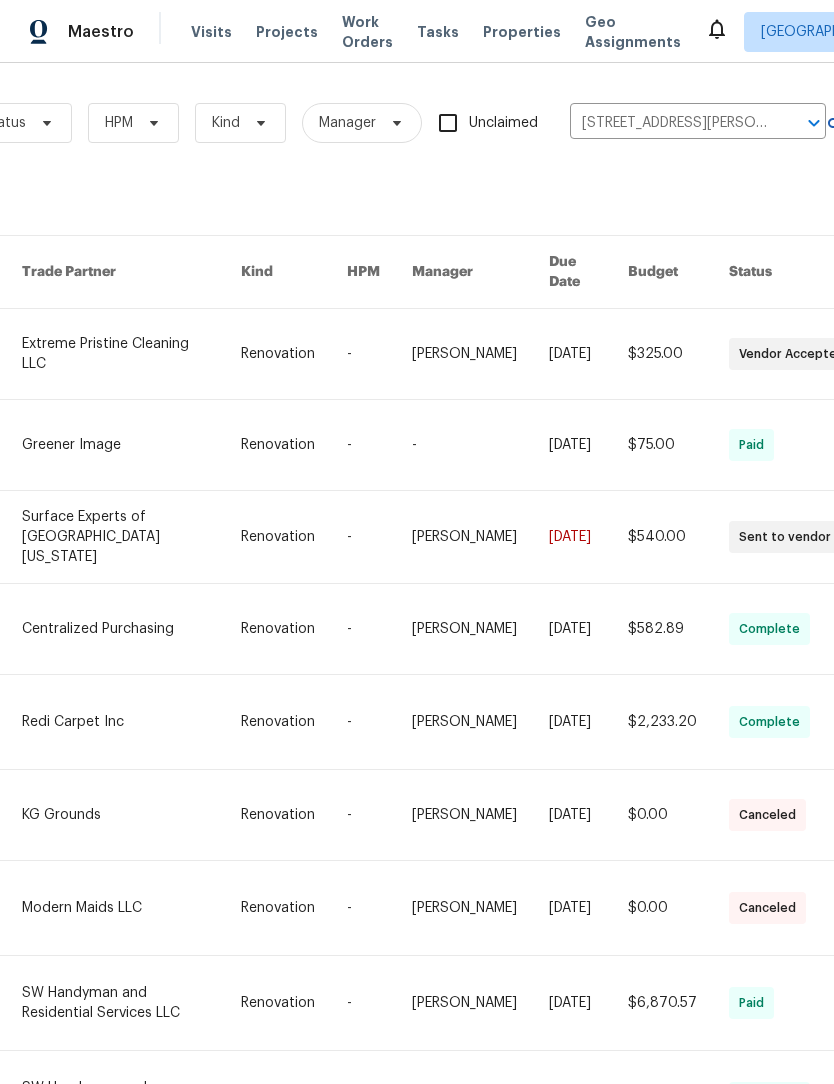 scroll, scrollTop: 18, scrollLeft: 0, axis: vertical 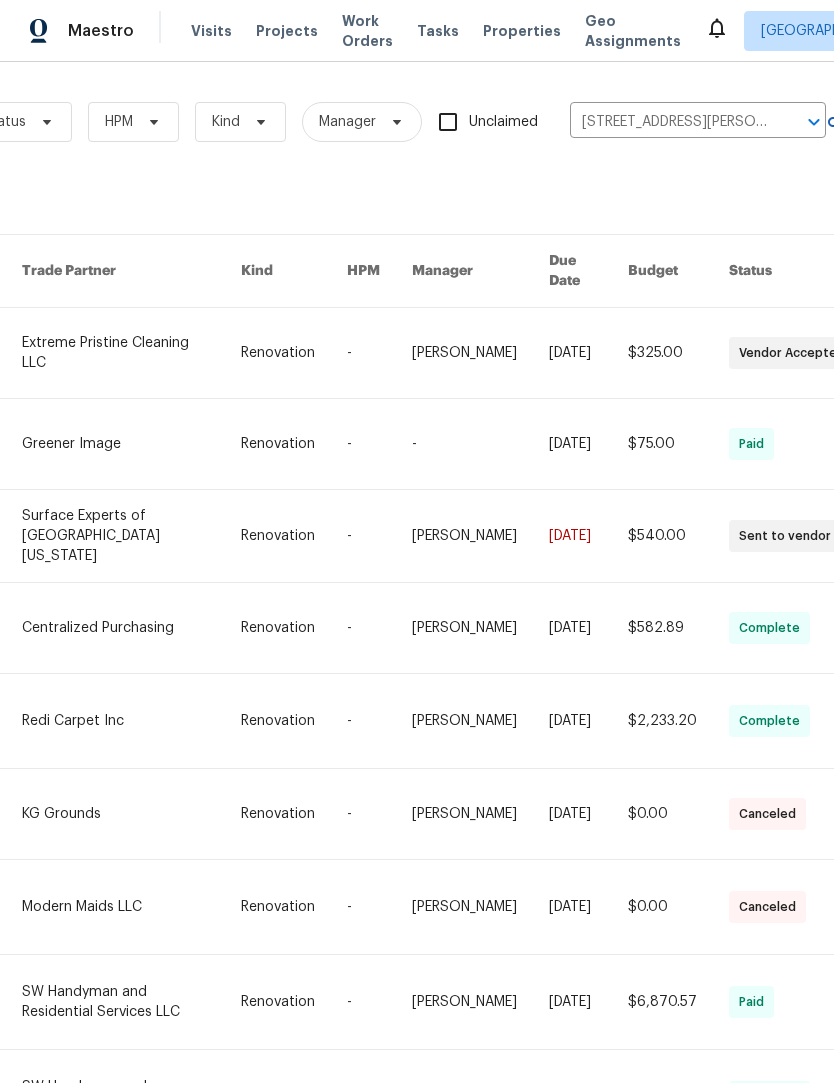 click at bounding box center (131, 1098) 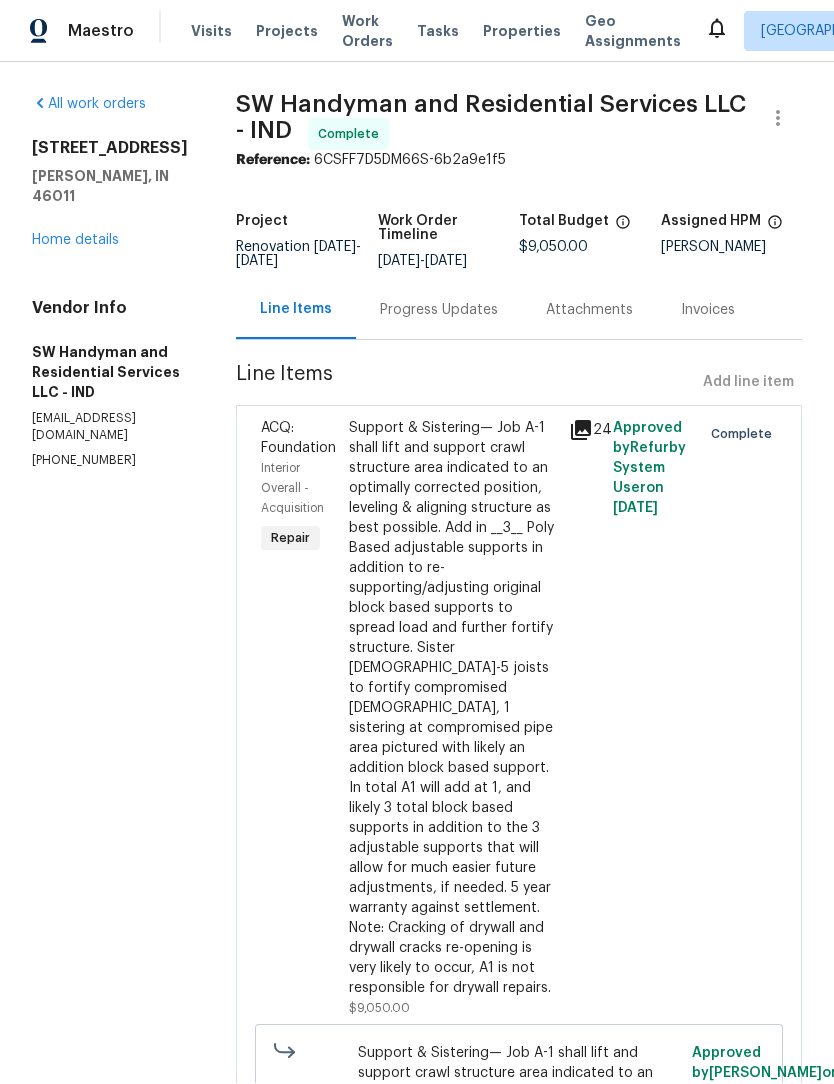 scroll, scrollTop: 1, scrollLeft: 0, axis: vertical 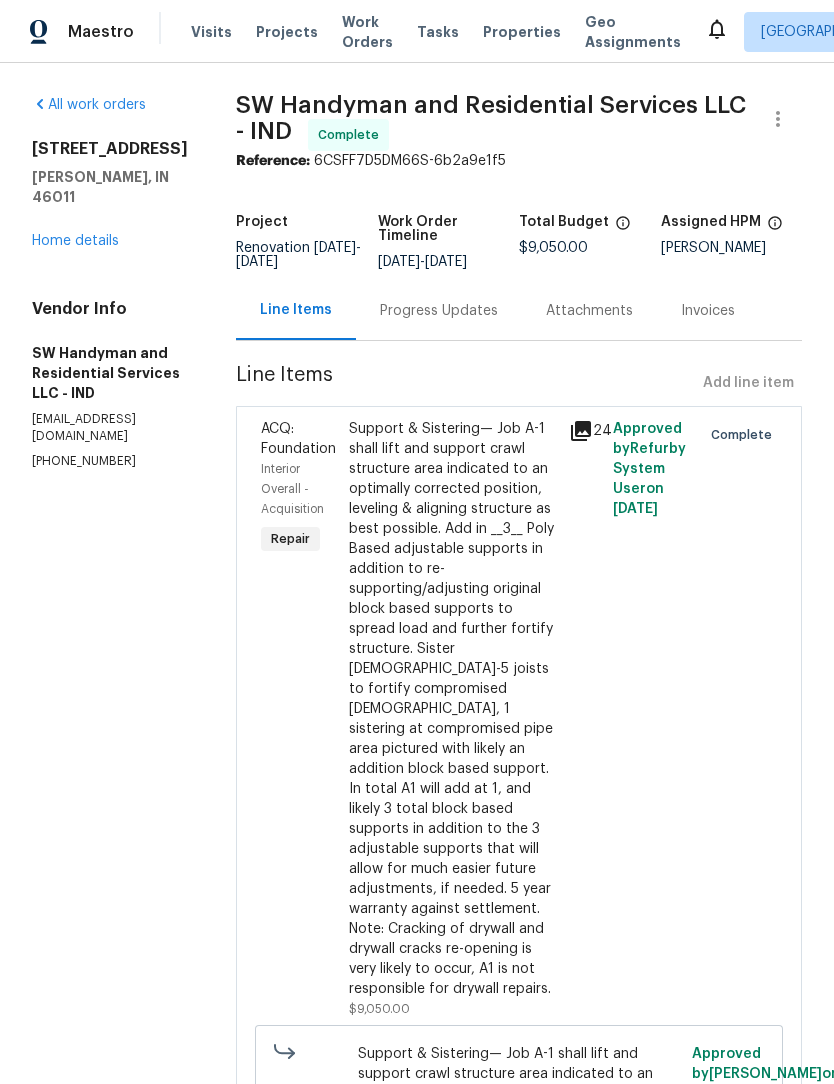 click on "Invoices" at bounding box center [708, 310] 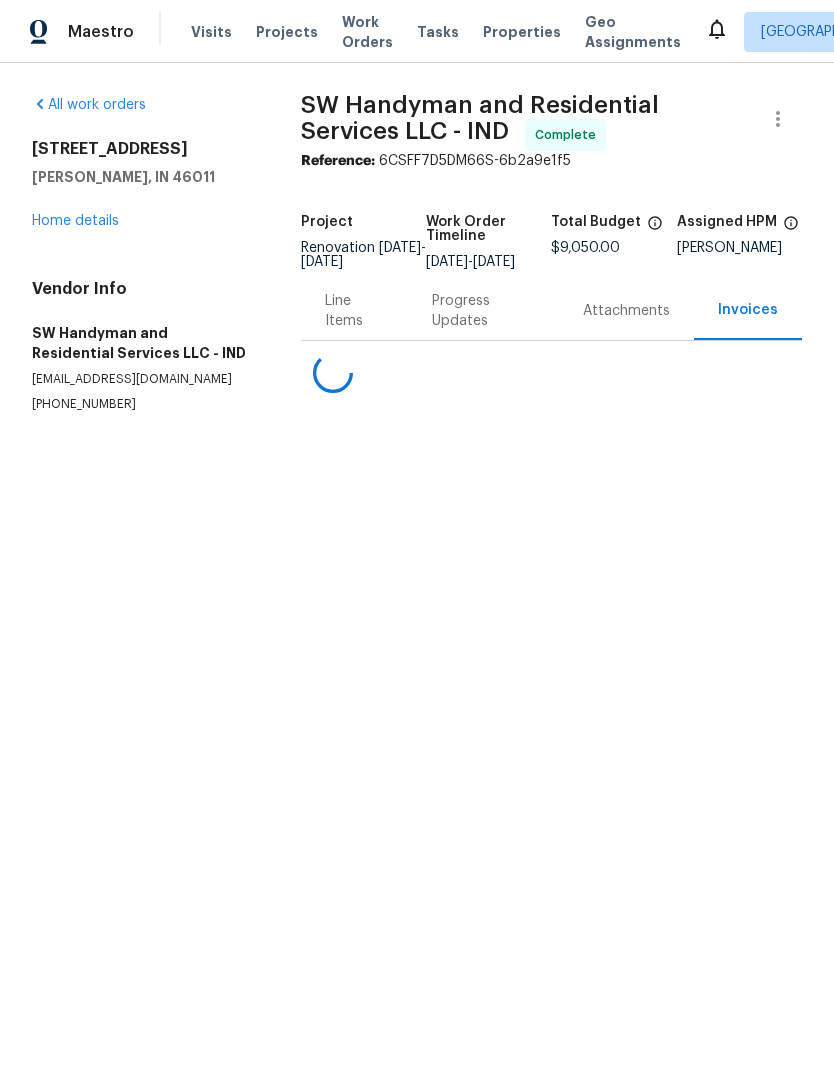 scroll, scrollTop: 0, scrollLeft: 0, axis: both 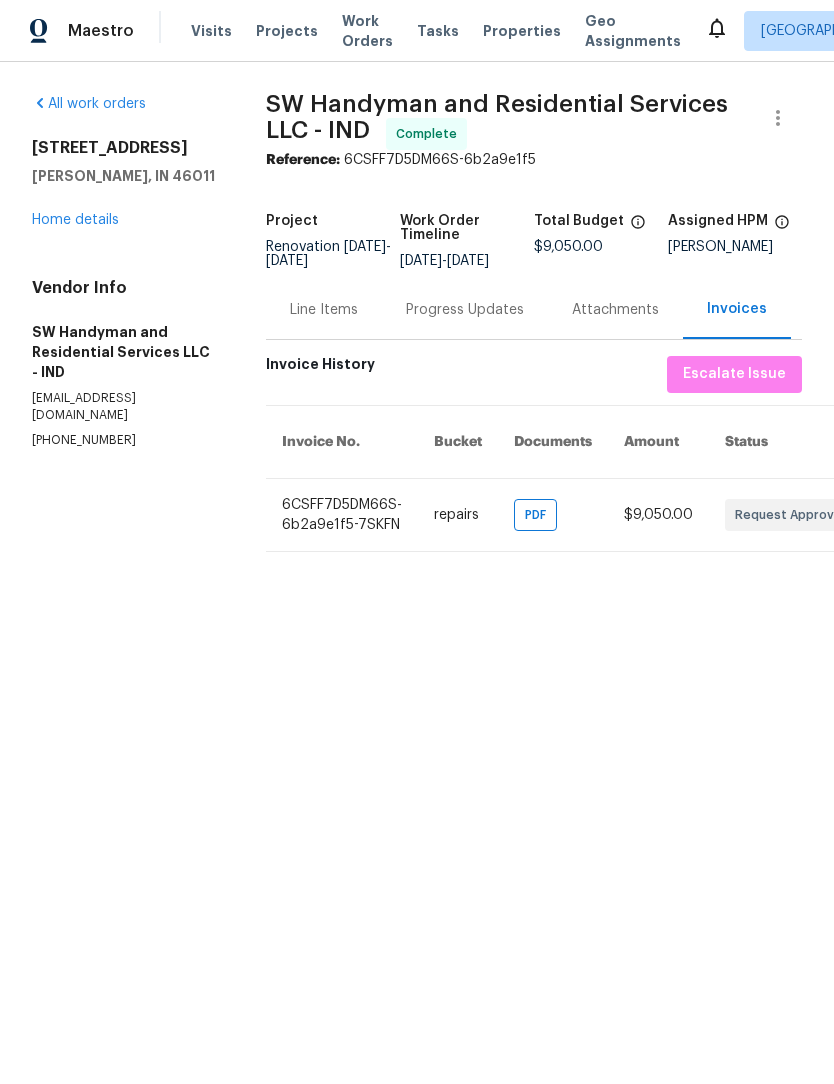 click on "Home details" at bounding box center [75, 221] 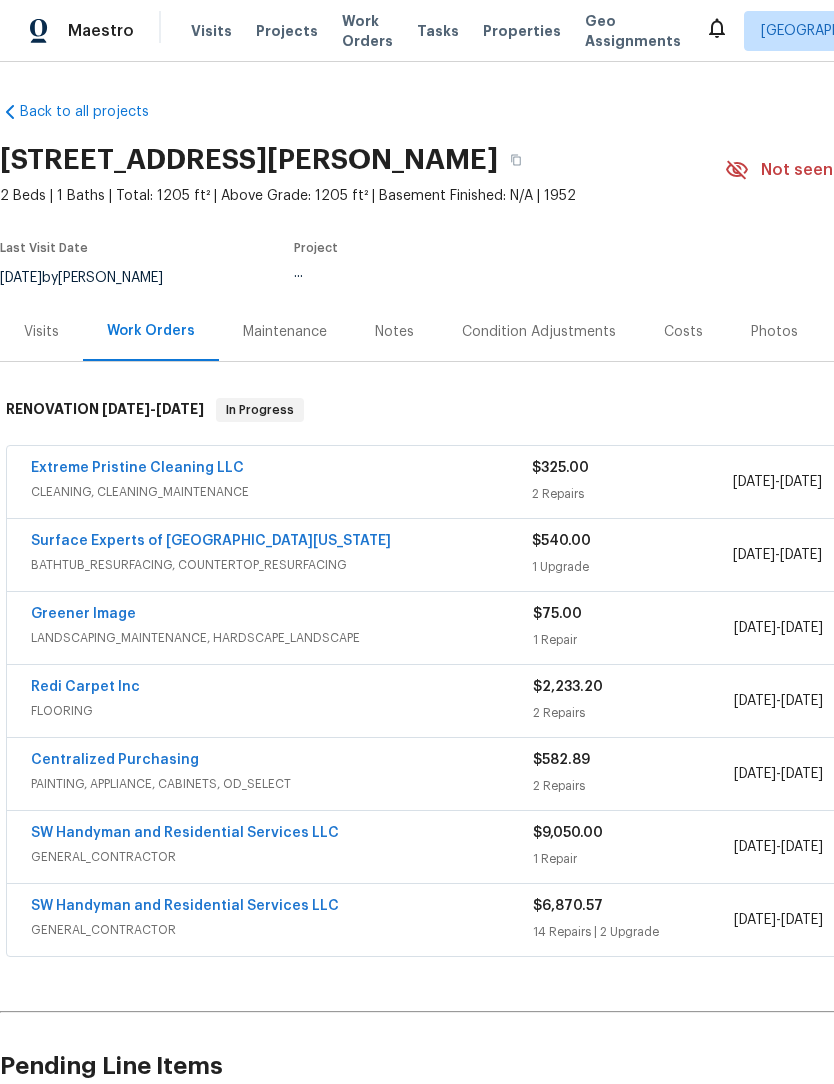 scroll, scrollTop: 1, scrollLeft: 0, axis: vertical 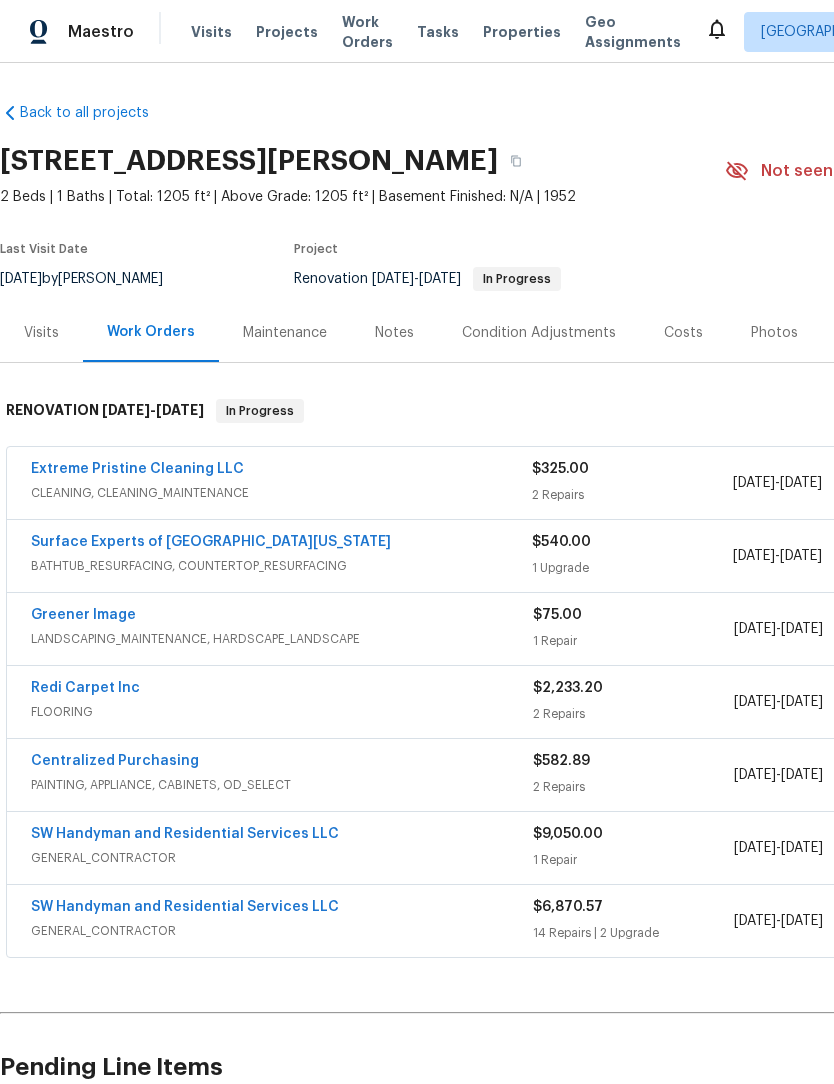 click on "Work Orders" at bounding box center (367, 32) 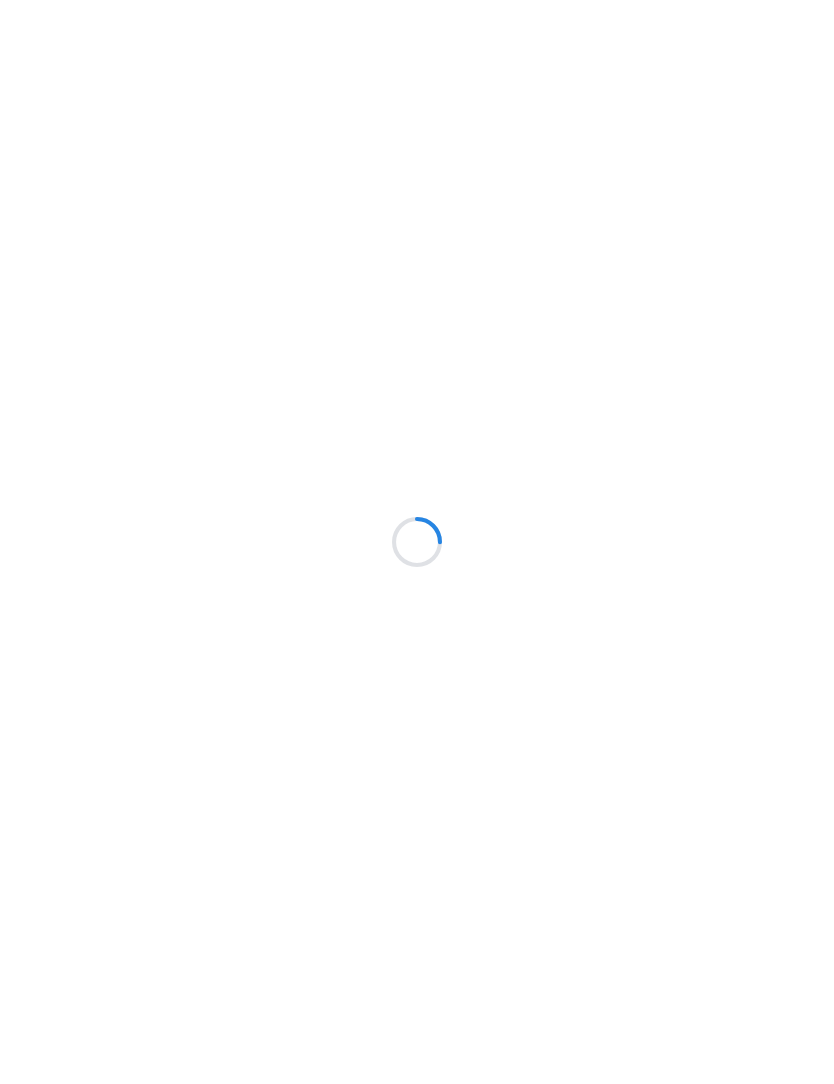 scroll, scrollTop: 0, scrollLeft: 0, axis: both 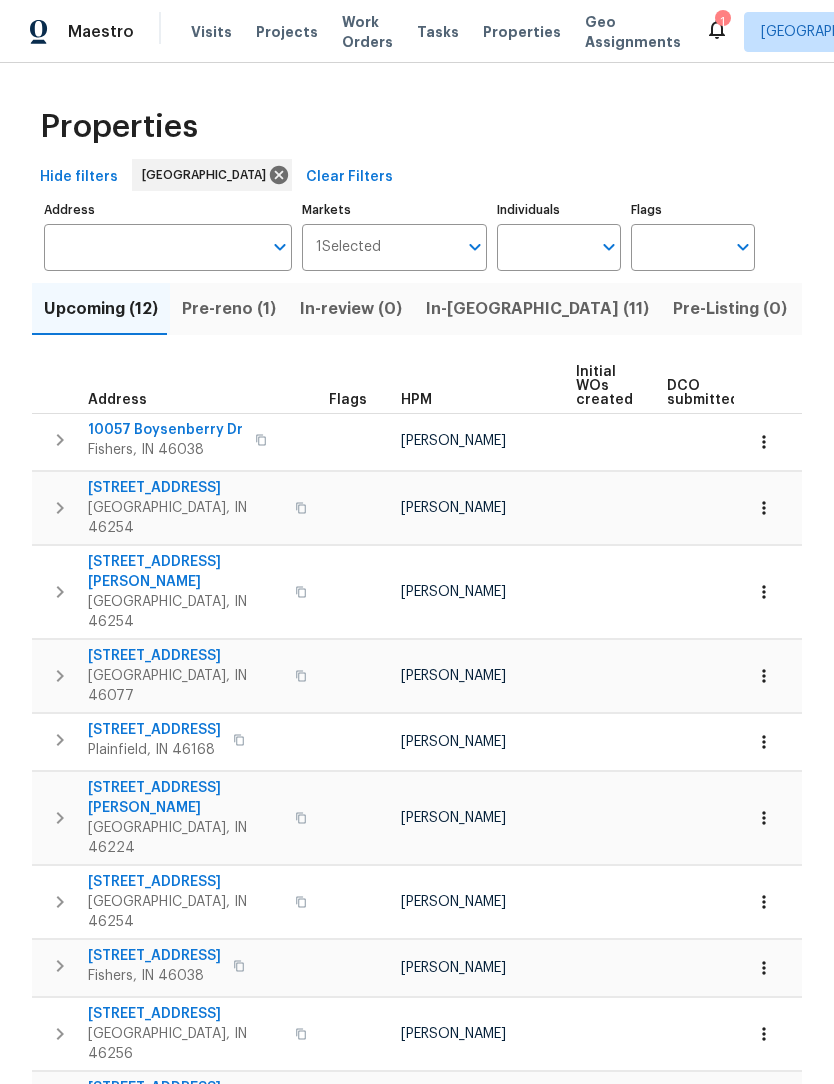 click on "Resale (19)" at bounding box center [962, 309] 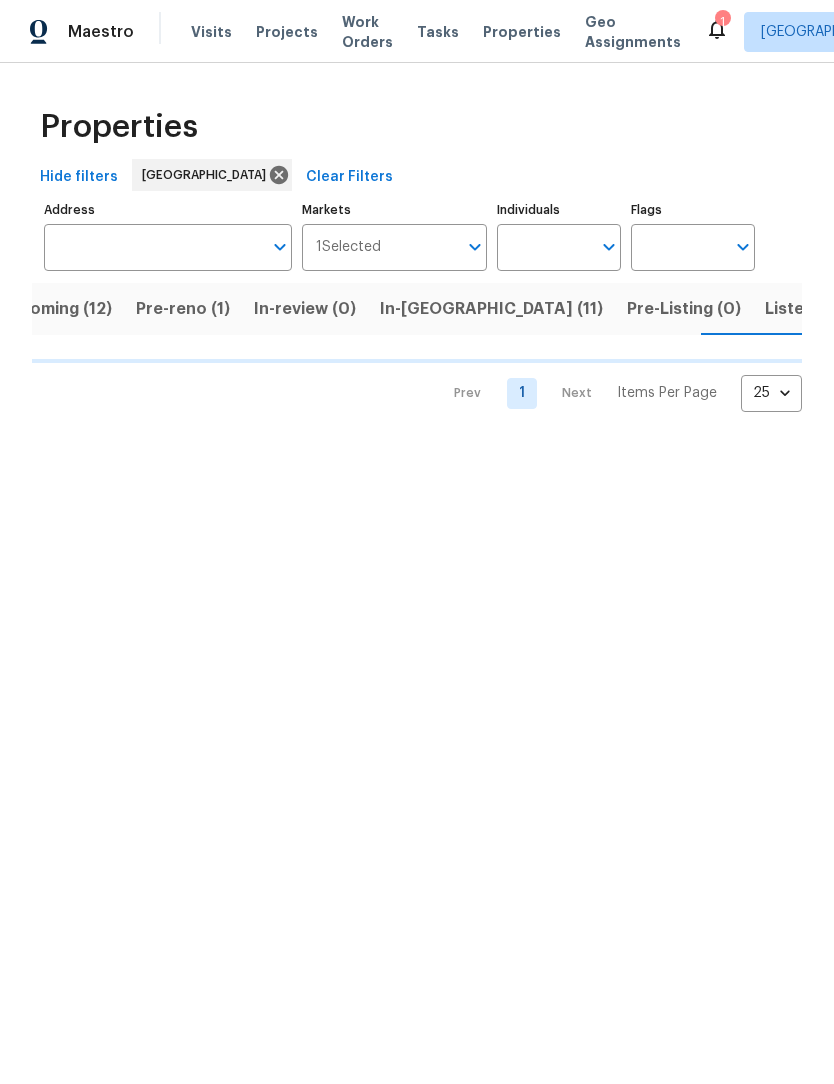 scroll, scrollTop: 0, scrollLeft: 51, axis: horizontal 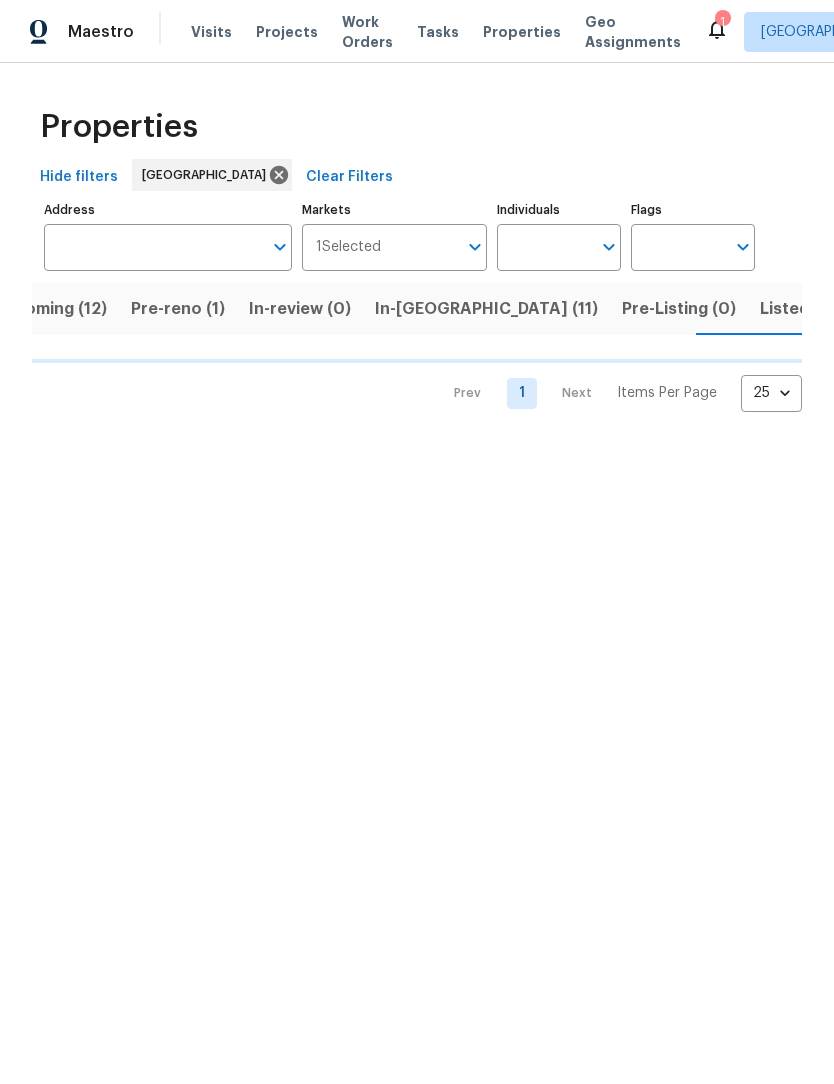 click on "Upcoming (12)" at bounding box center (50, 309) 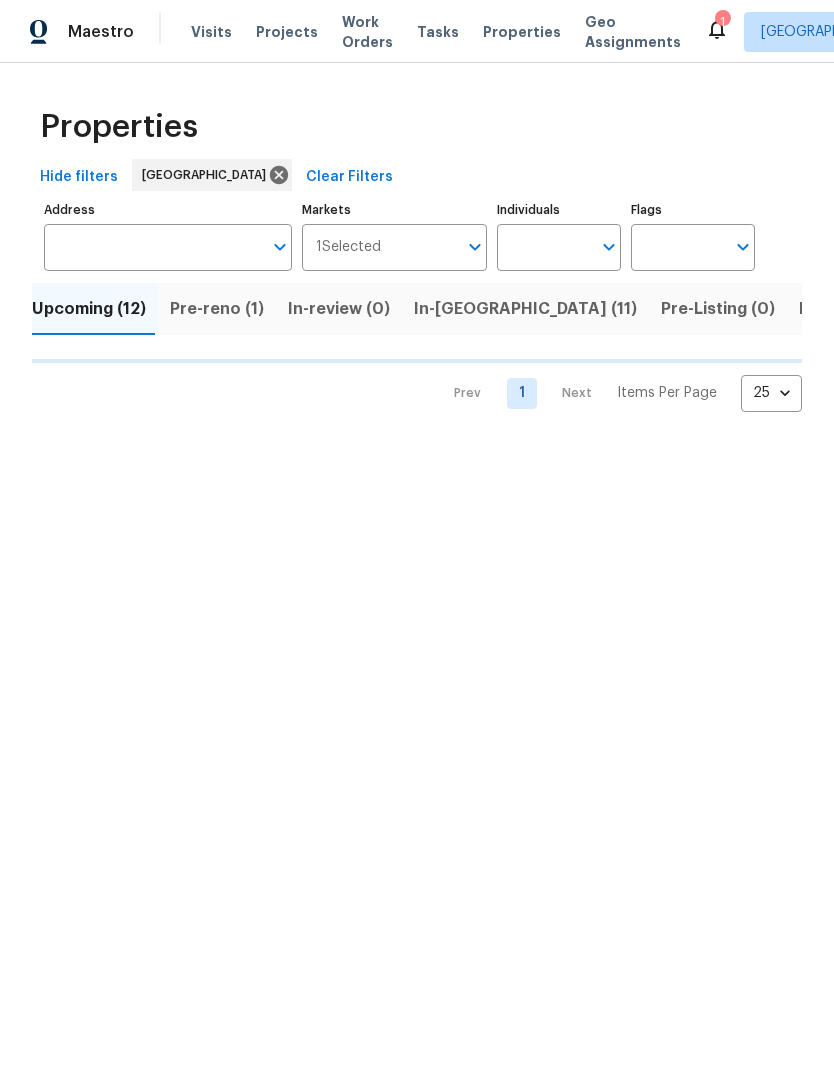 scroll, scrollTop: 0, scrollLeft: 0, axis: both 